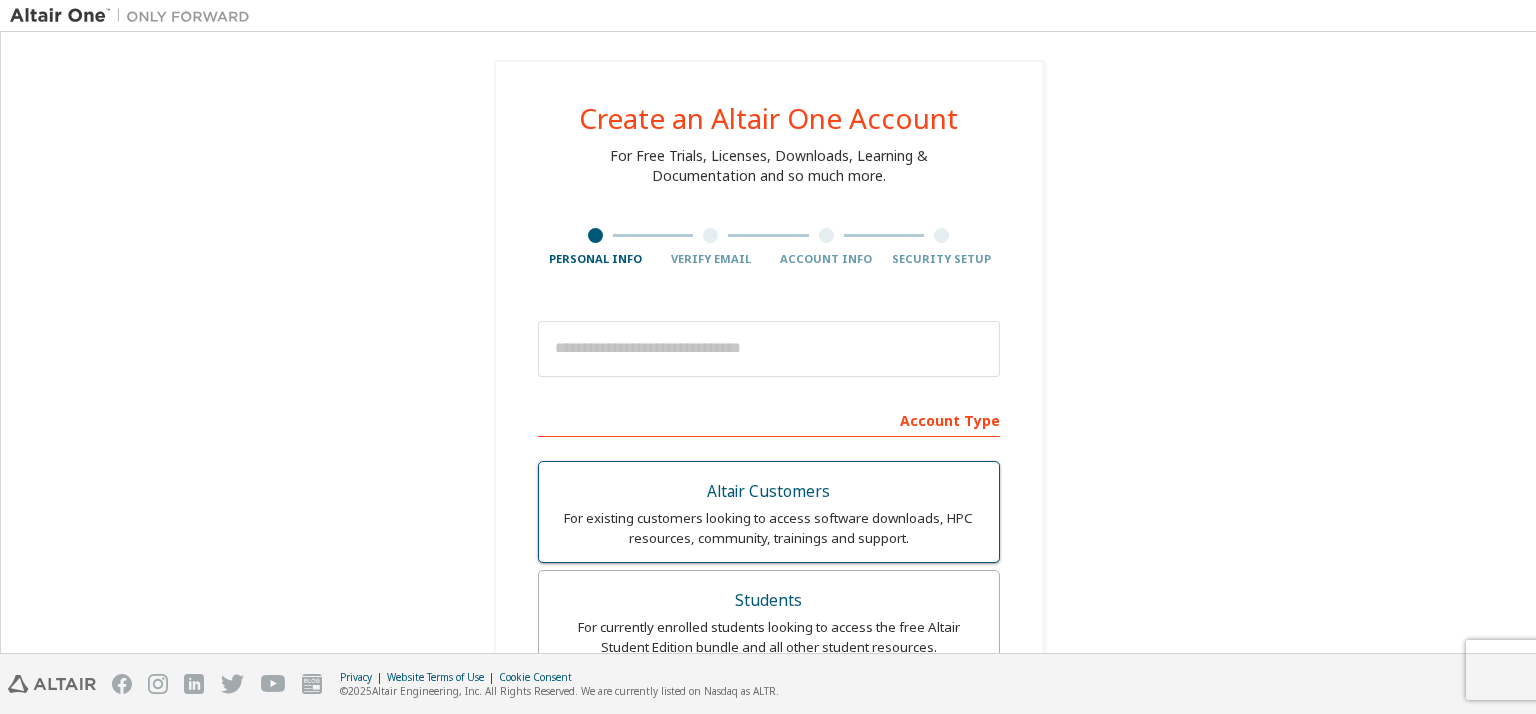 scroll, scrollTop: 0, scrollLeft: 0, axis: both 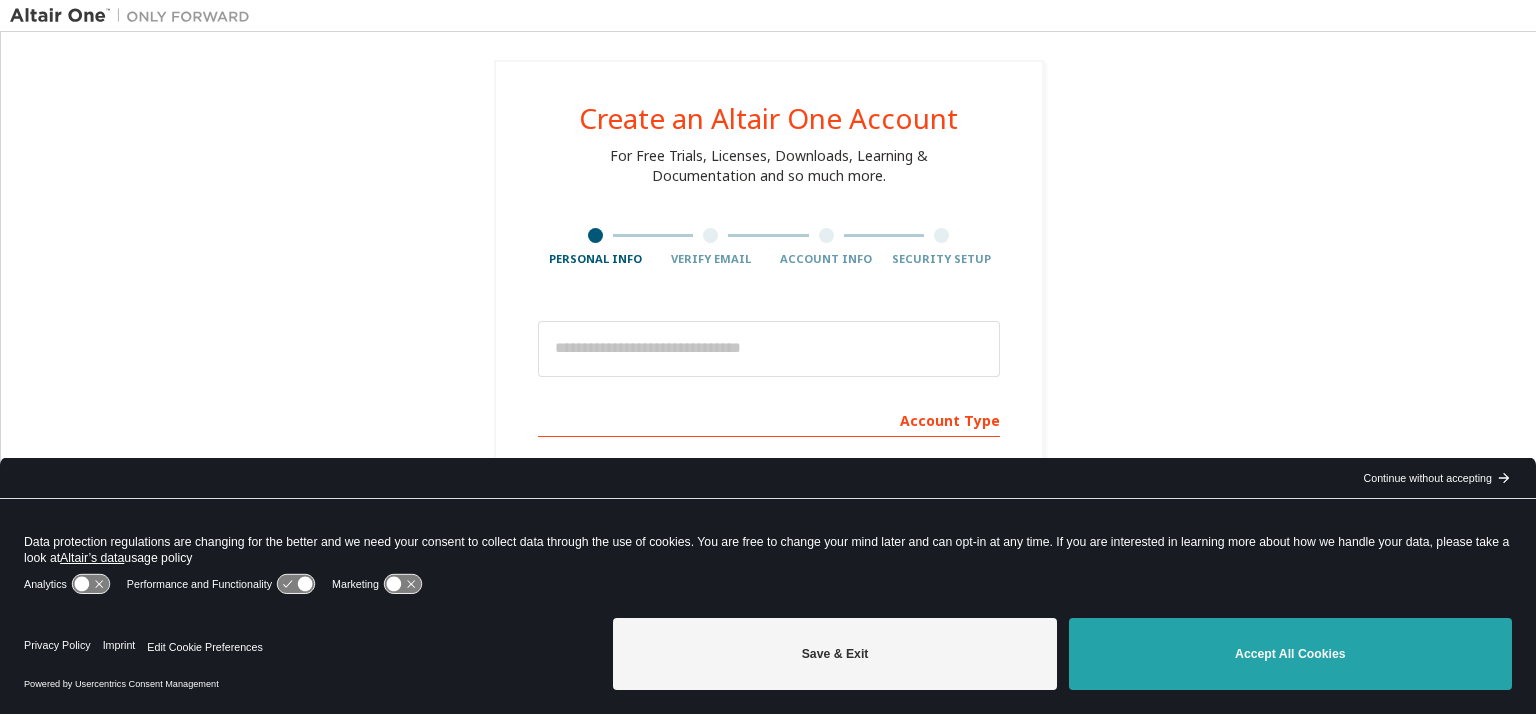 click on "Accept All Cookies" at bounding box center (1290, 654) 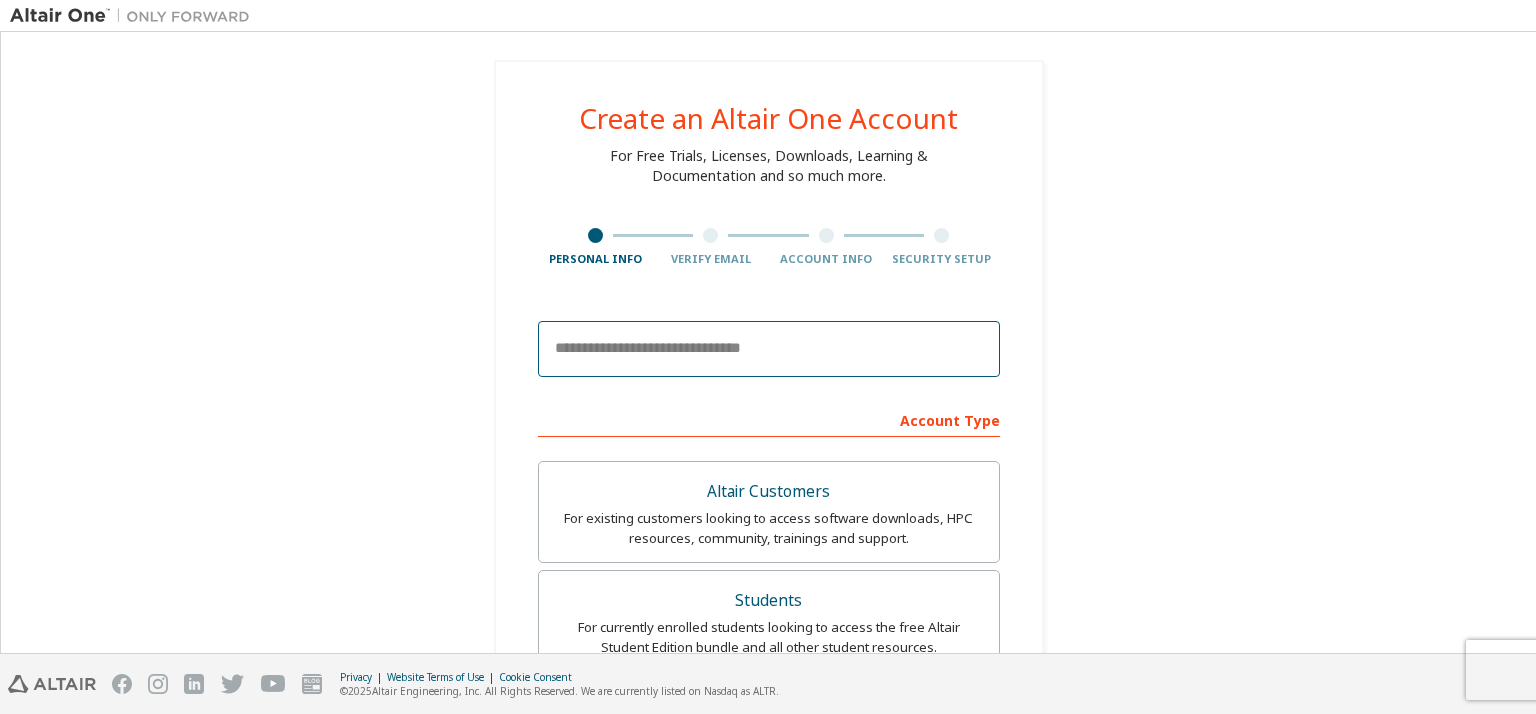 click at bounding box center (769, 349) 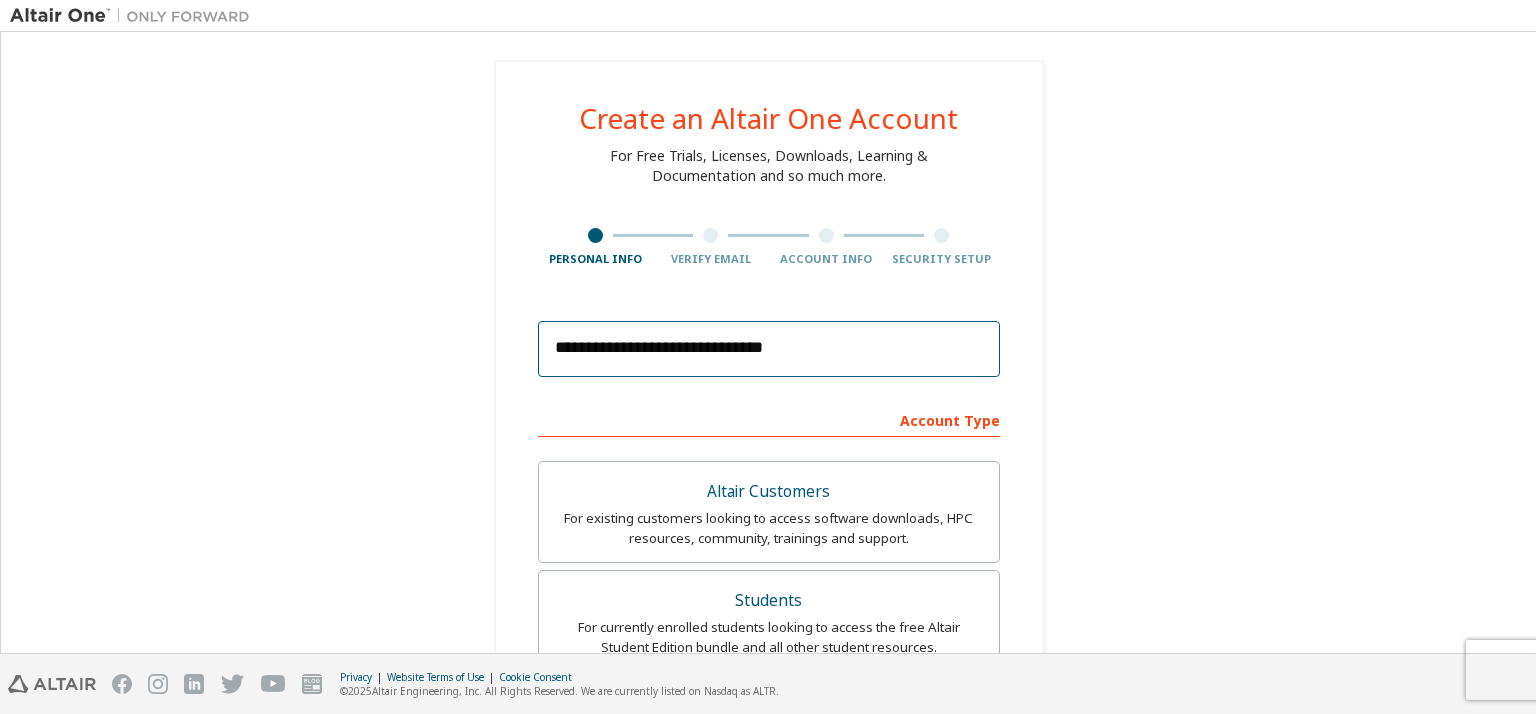 type on "******" 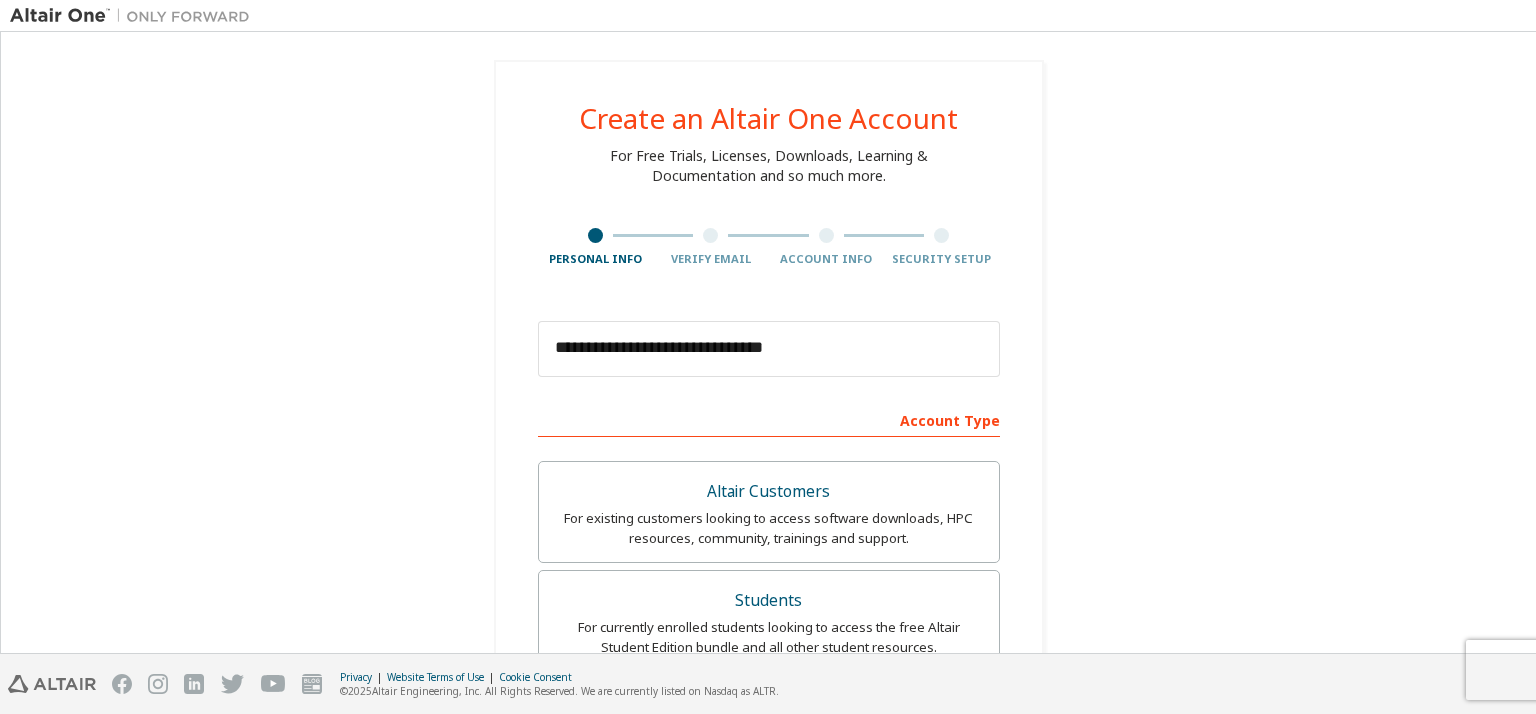 type on "******" 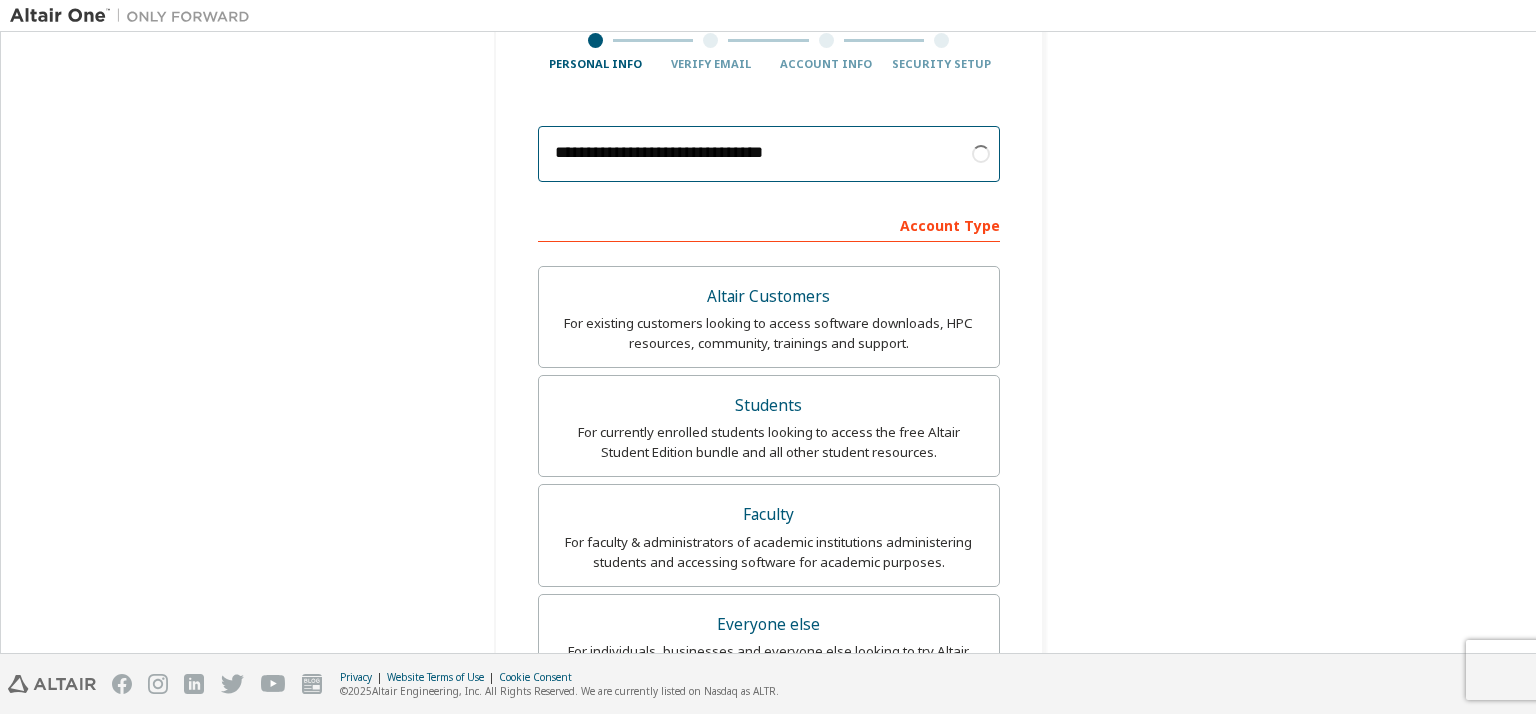 scroll, scrollTop: 196, scrollLeft: 0, axis: vertical 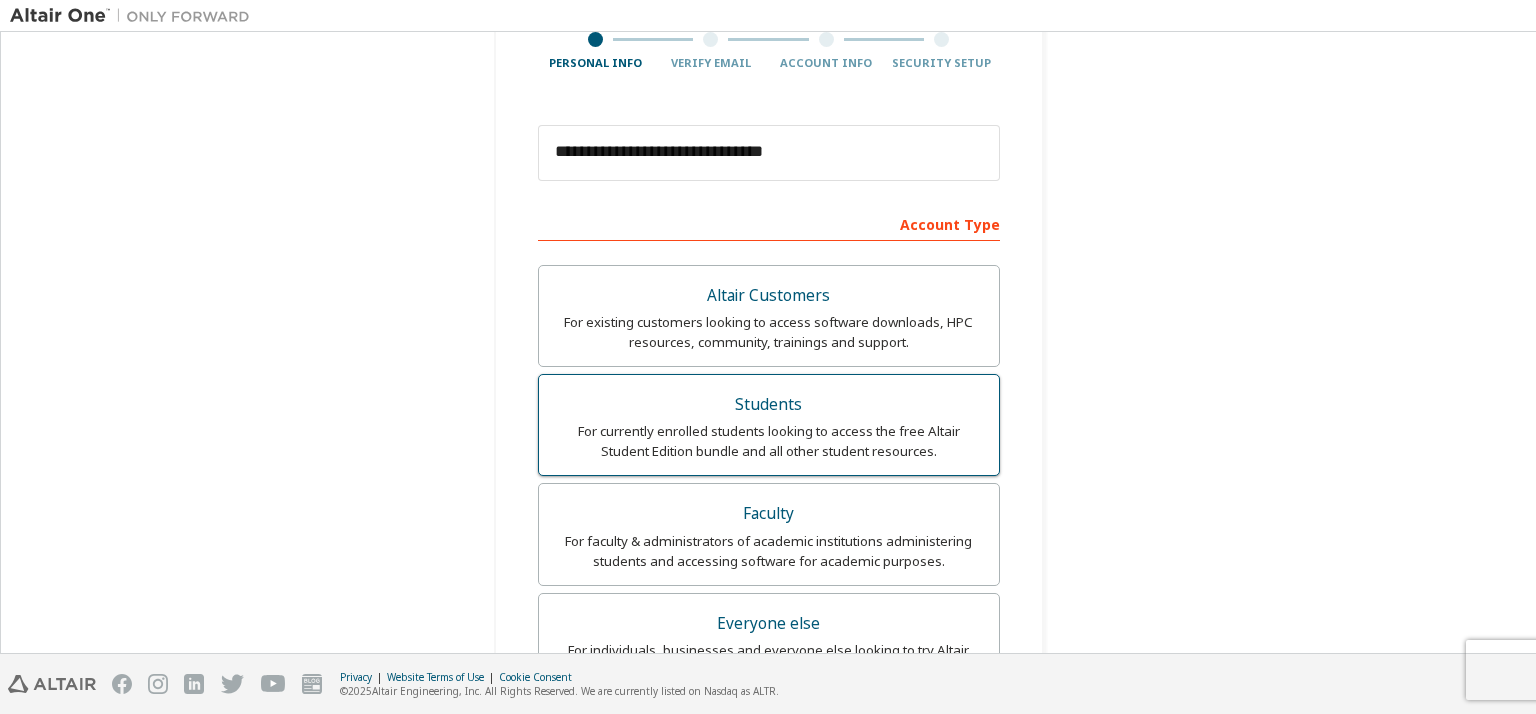 click on "For currently enrolled students looking to access the free Altair Student Edition bundle and all other student resources." at bounding box center [769, 441] 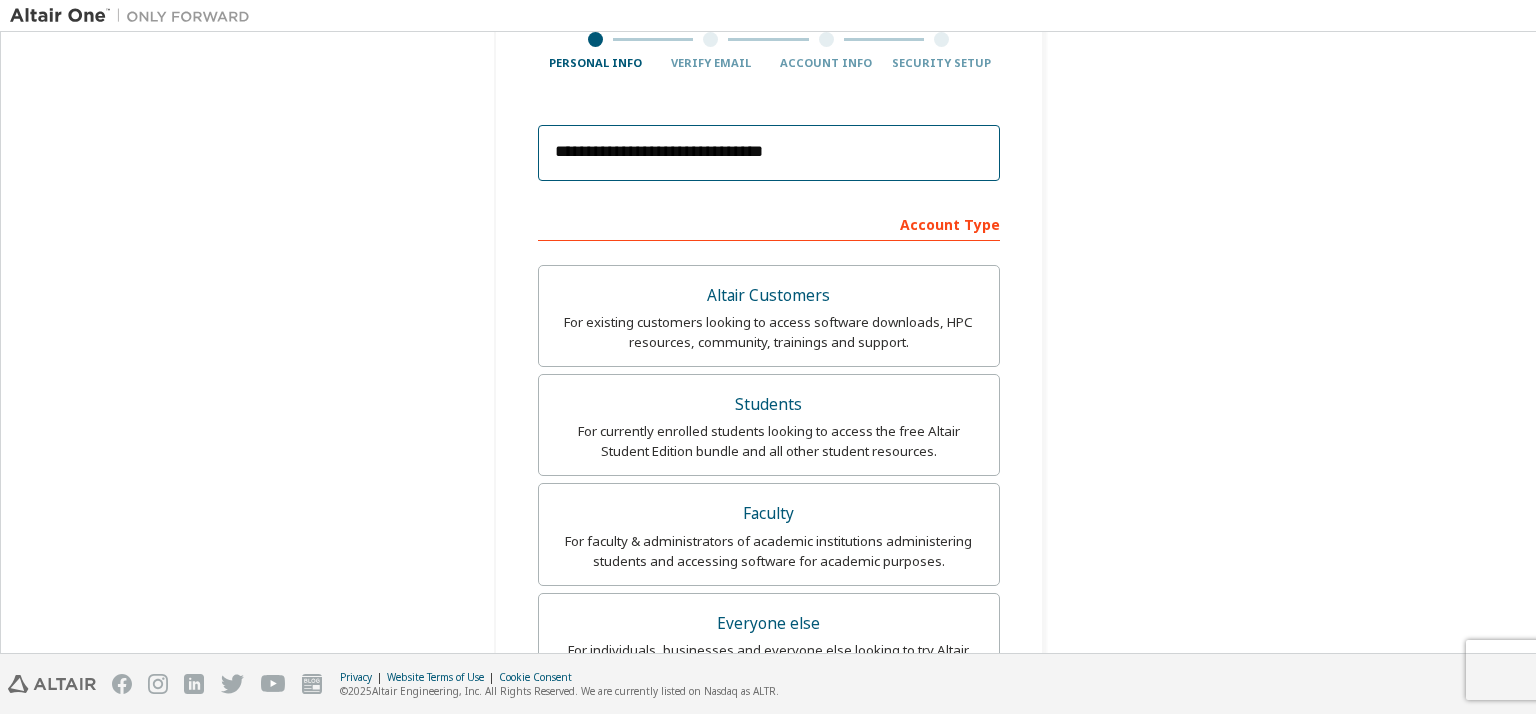 click on "**********" at bounding box center [769, 153] 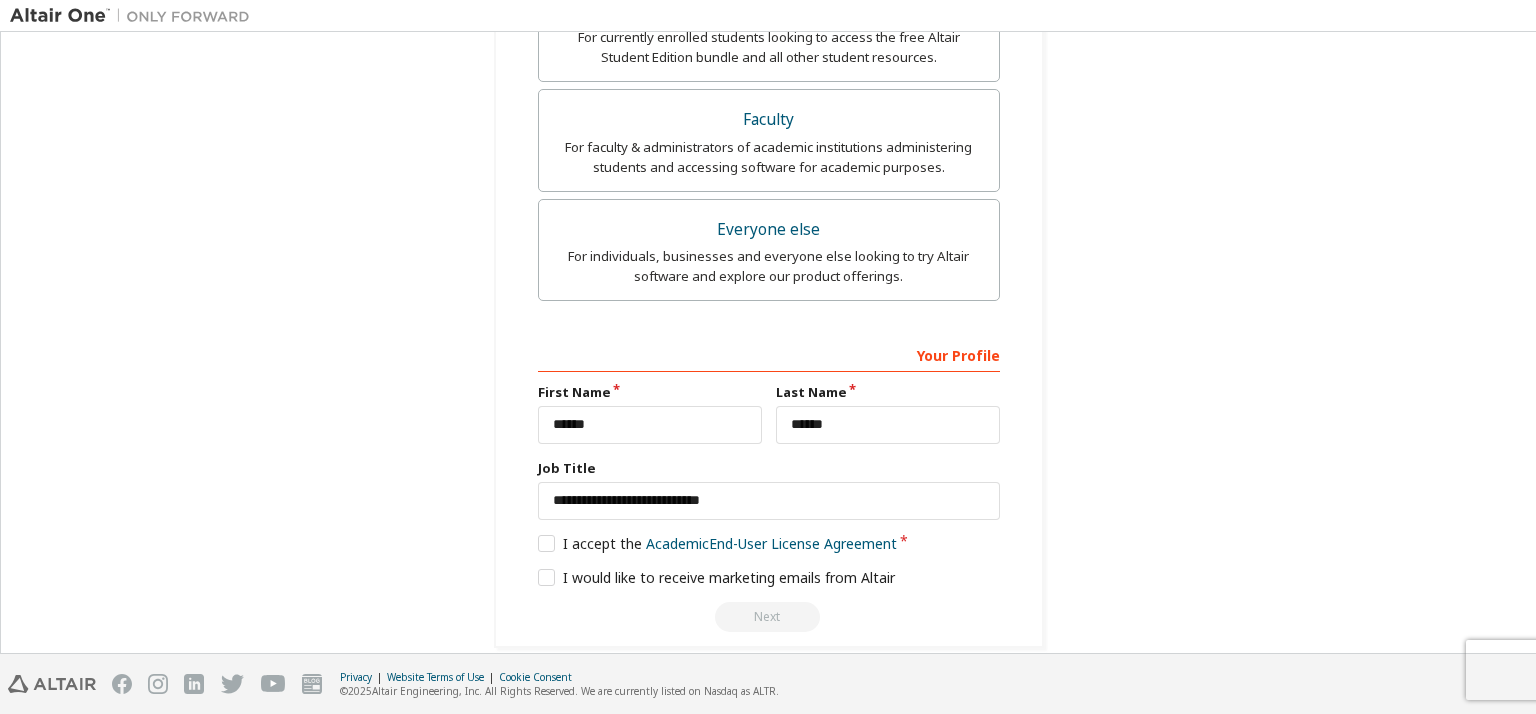 scroll, scrollTop: 608, scrollLeft: 0, axis: vertical 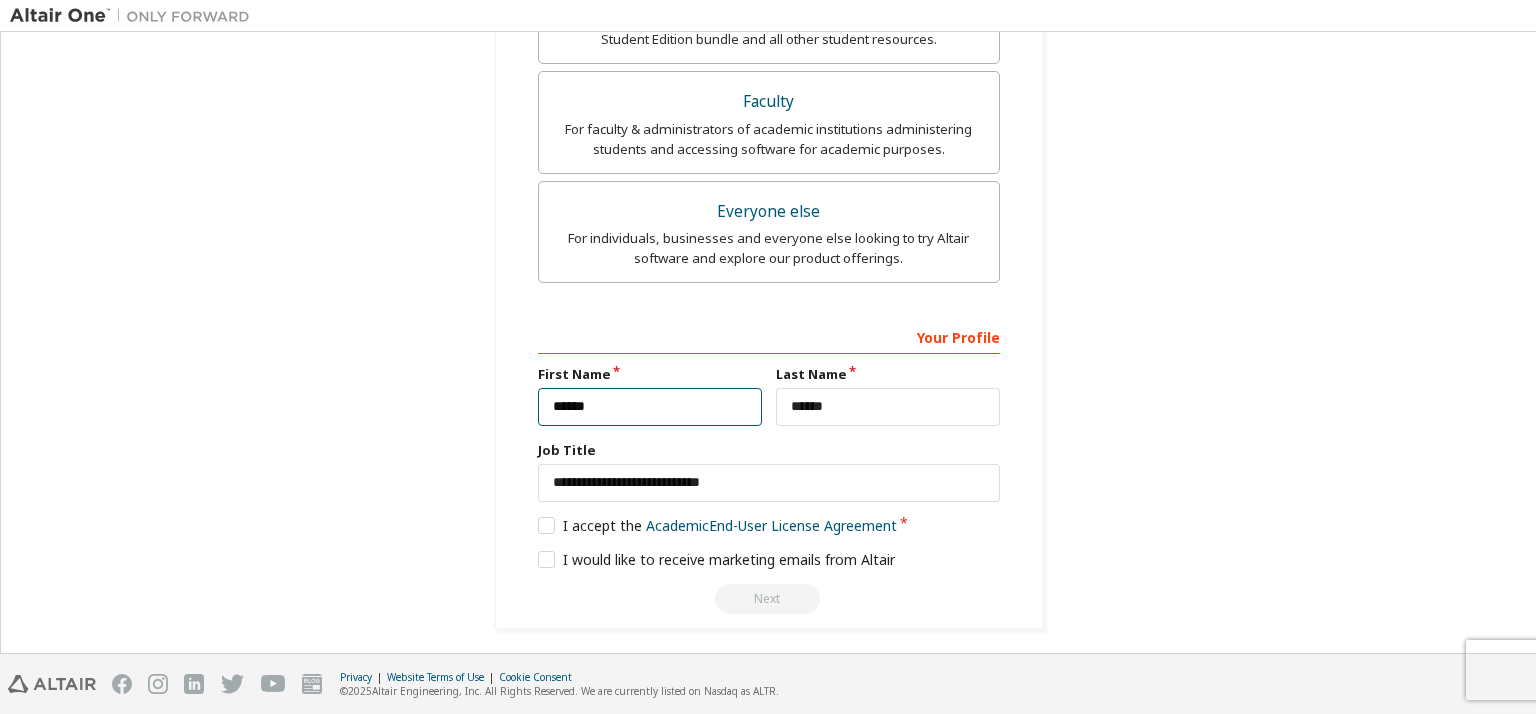 click on "******" at bounding box center [650, 407] 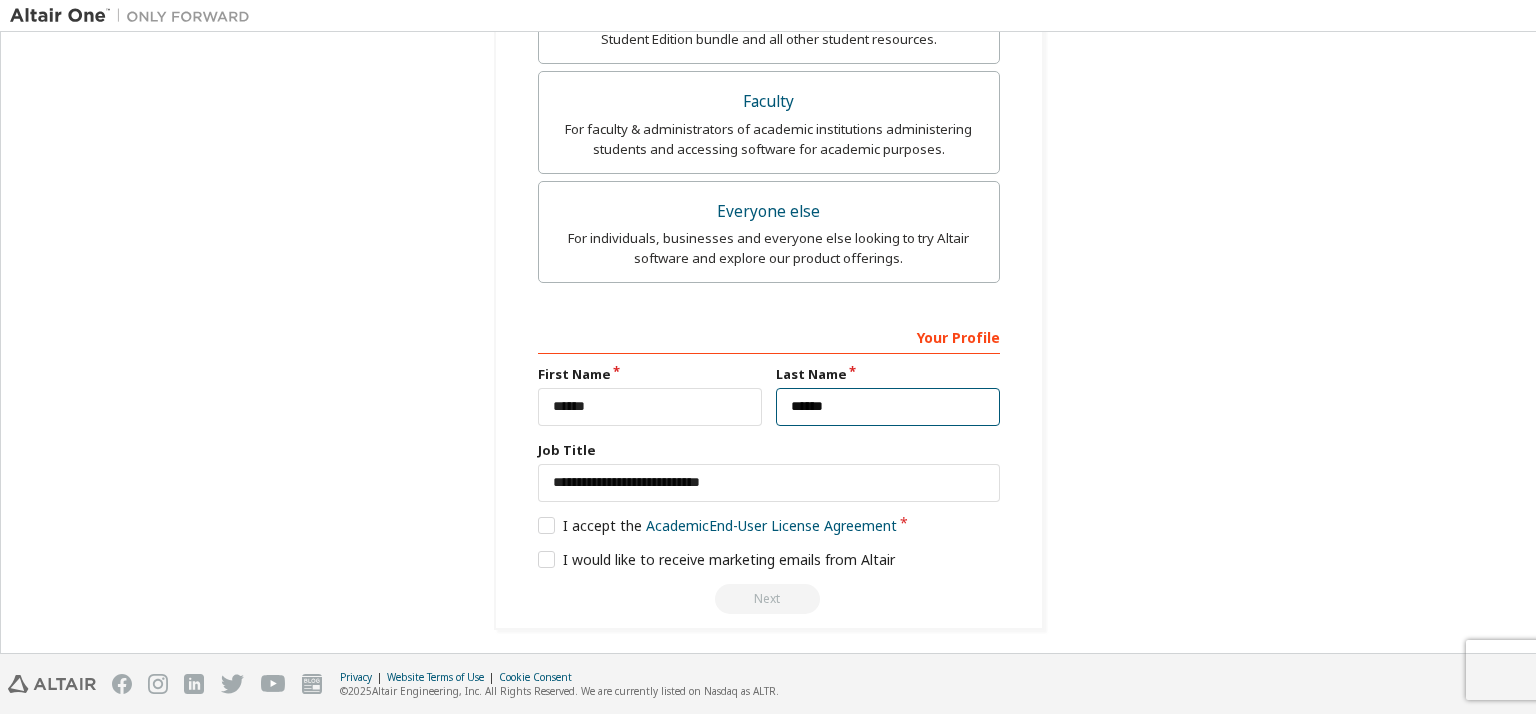 click on "******" at bounding box center [888, 407] 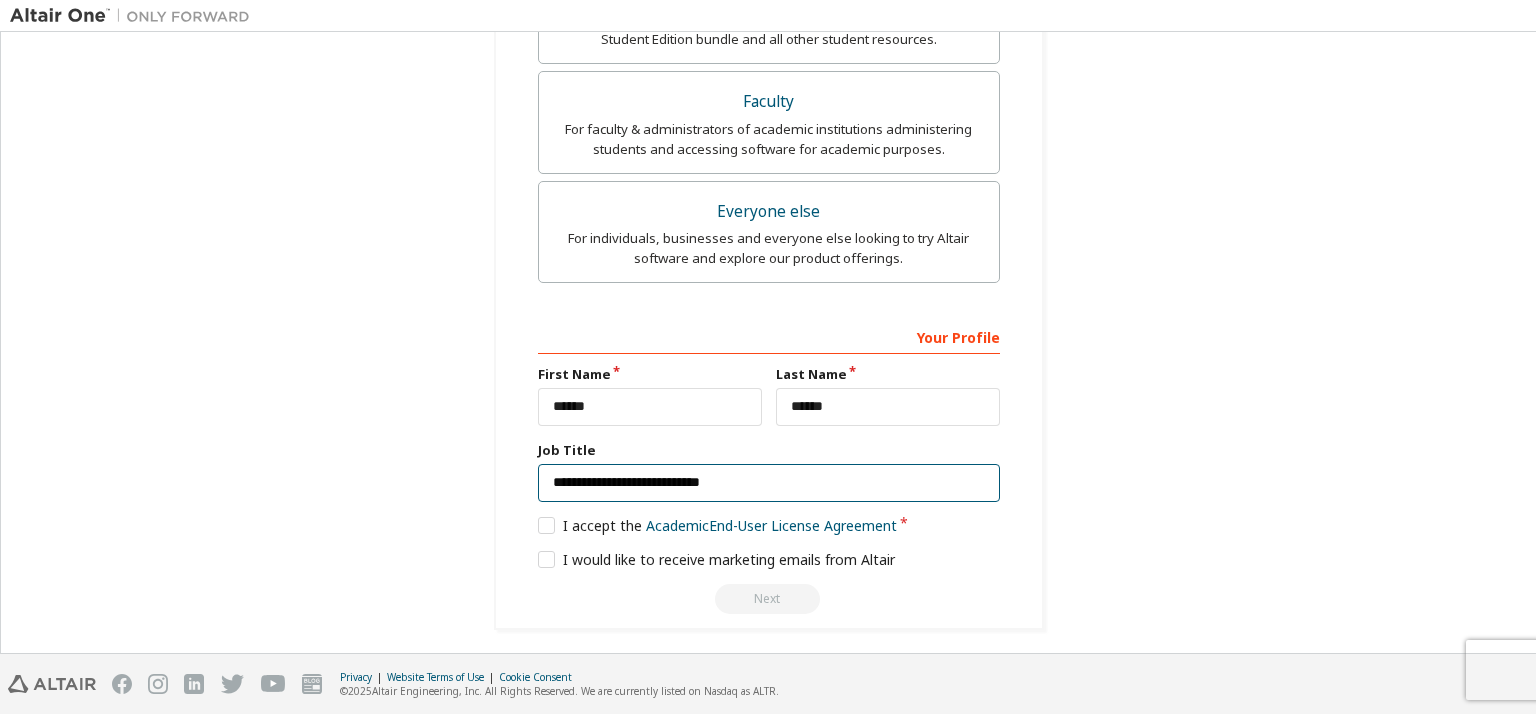 click on "**********" at bounding box center [769, 483] 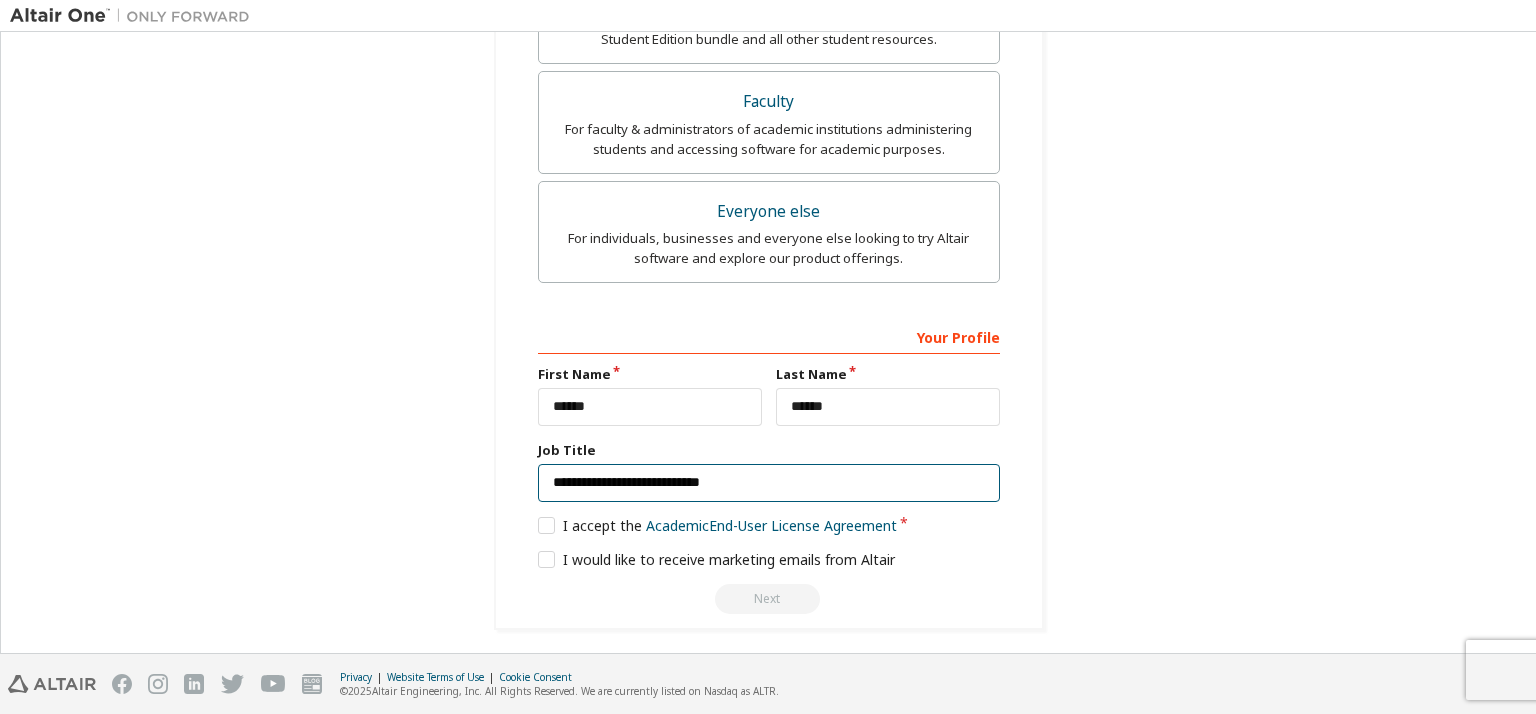 click on "**********" at bounding box center (769, 483) 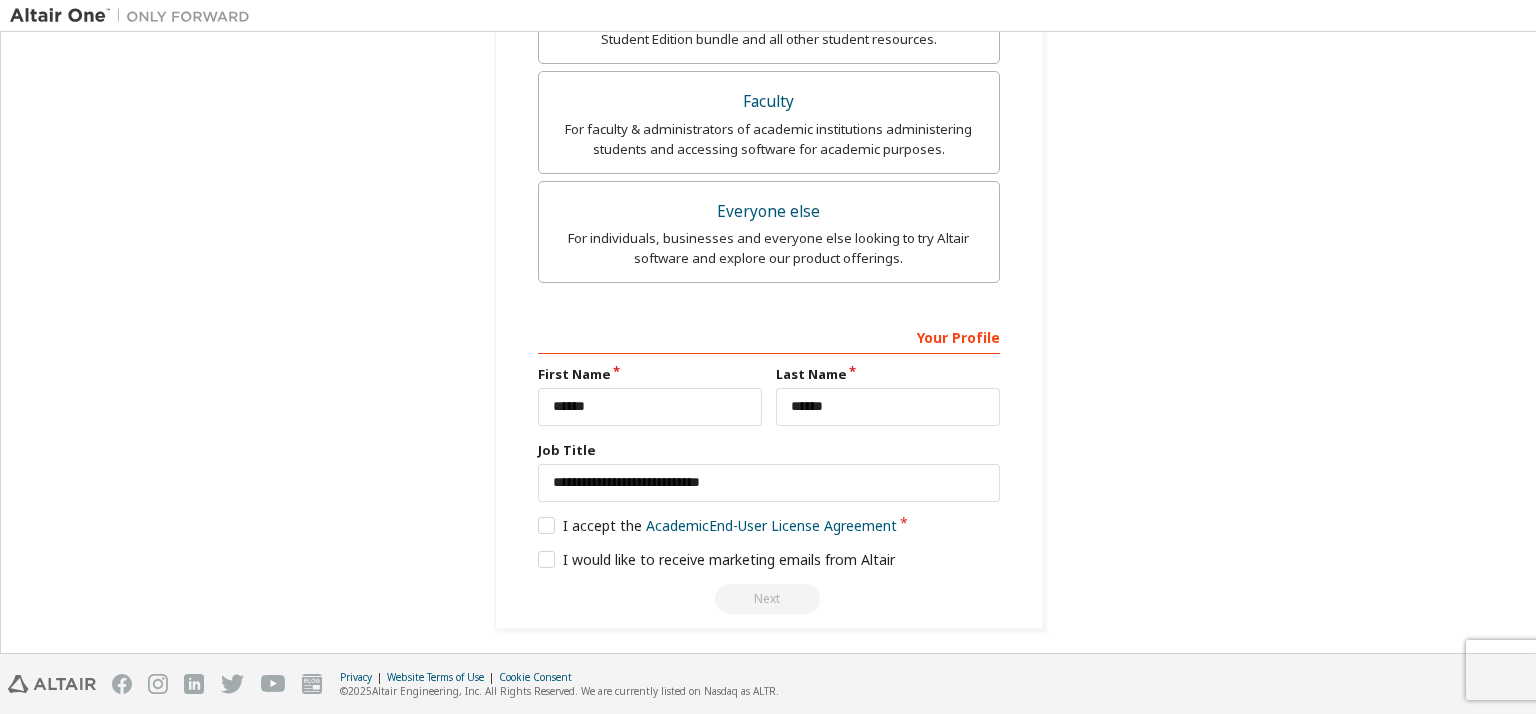 click on "**********" at bounding box center (768, 41) 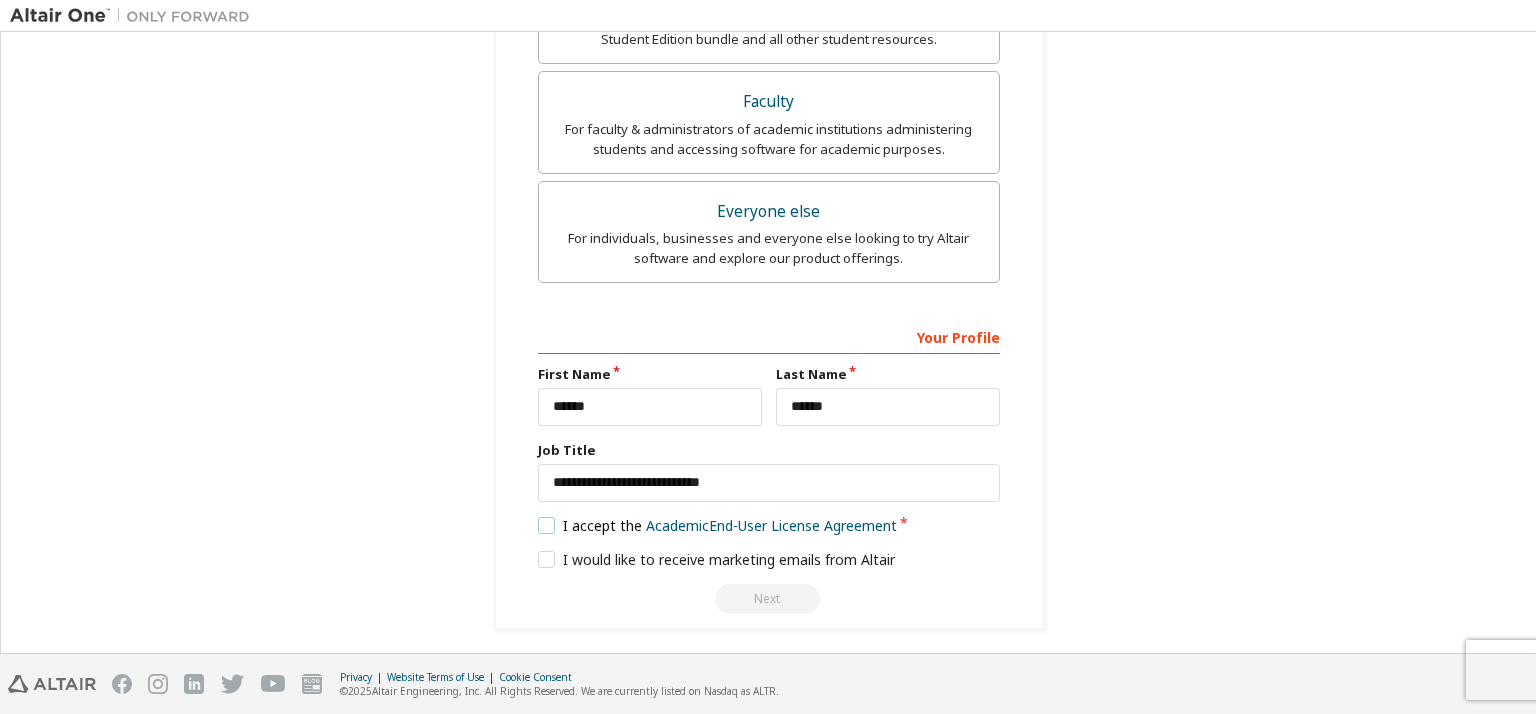 click on "I accept the   Academic   End-User License Agreement" at bounding box center [718, 525] 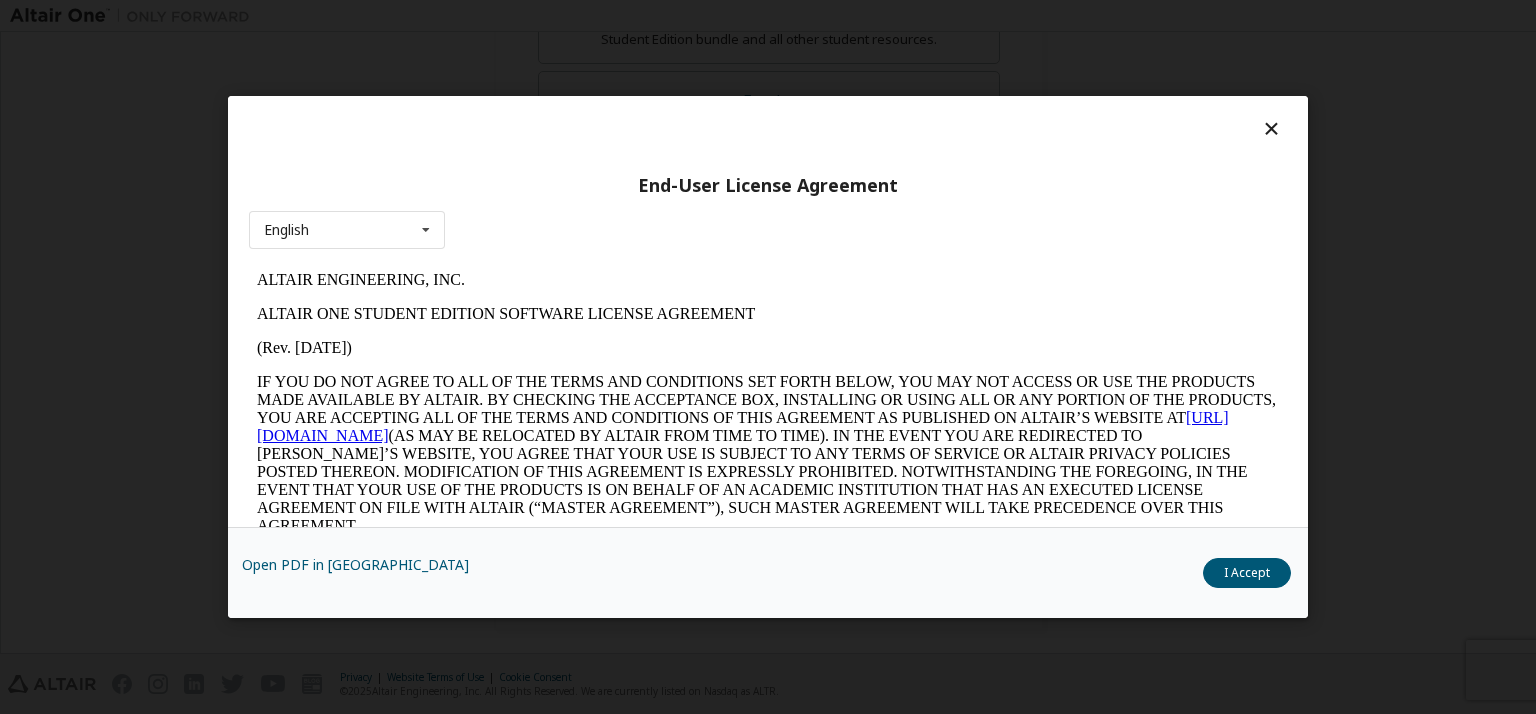 scroll, scrollTop: 0, scrollLeft: 0, axis: both 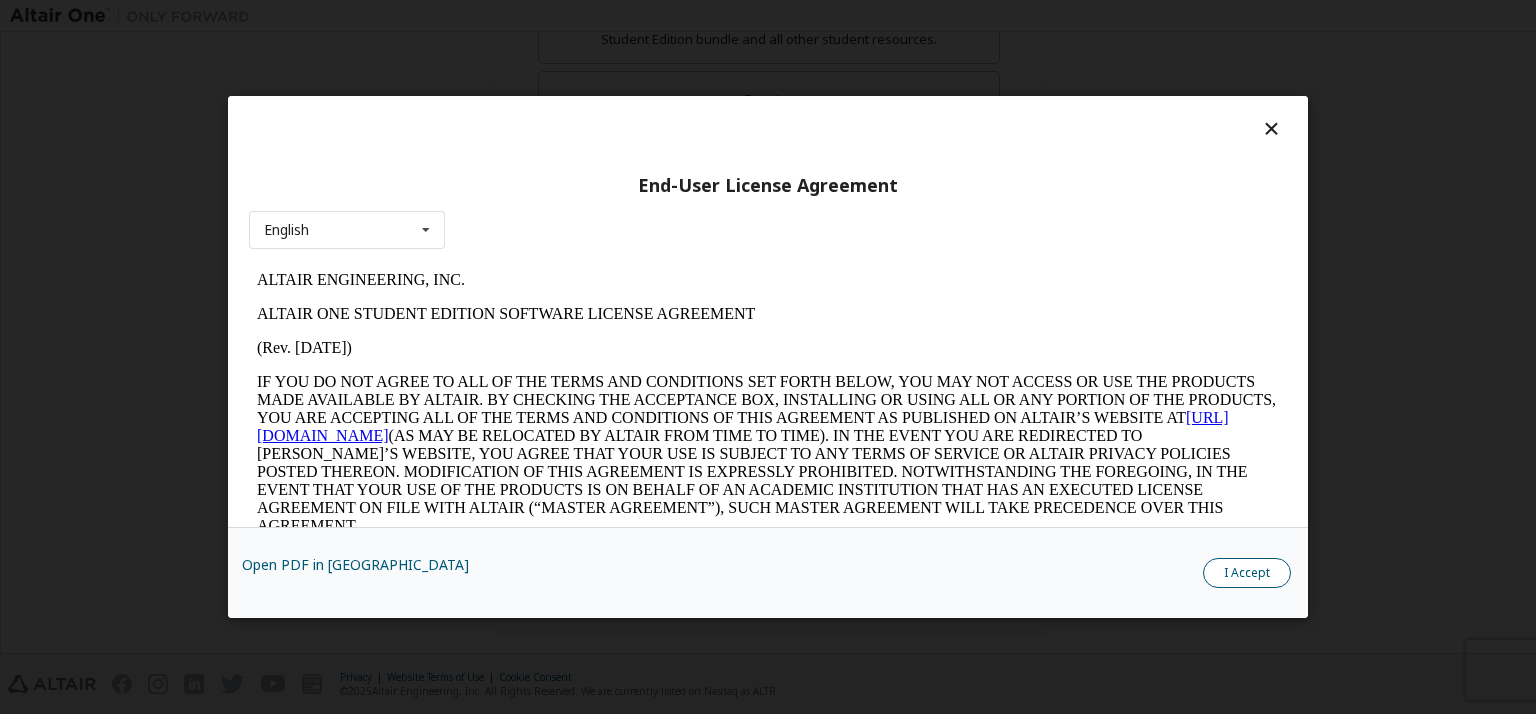 click on "I Accept" at bounding box center (1247, 573) 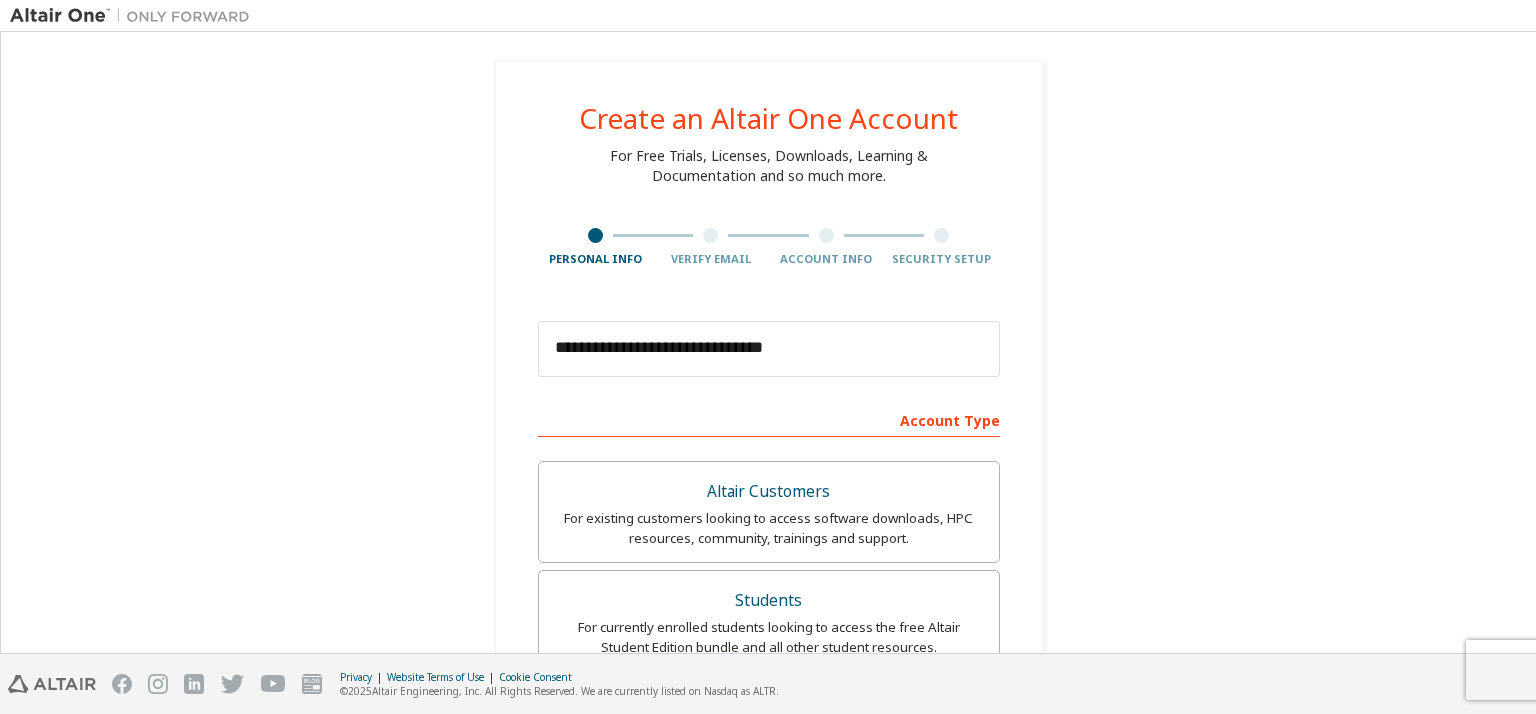 scroll, scrollTop: 608, scrollLeft: 0, axis: vertical 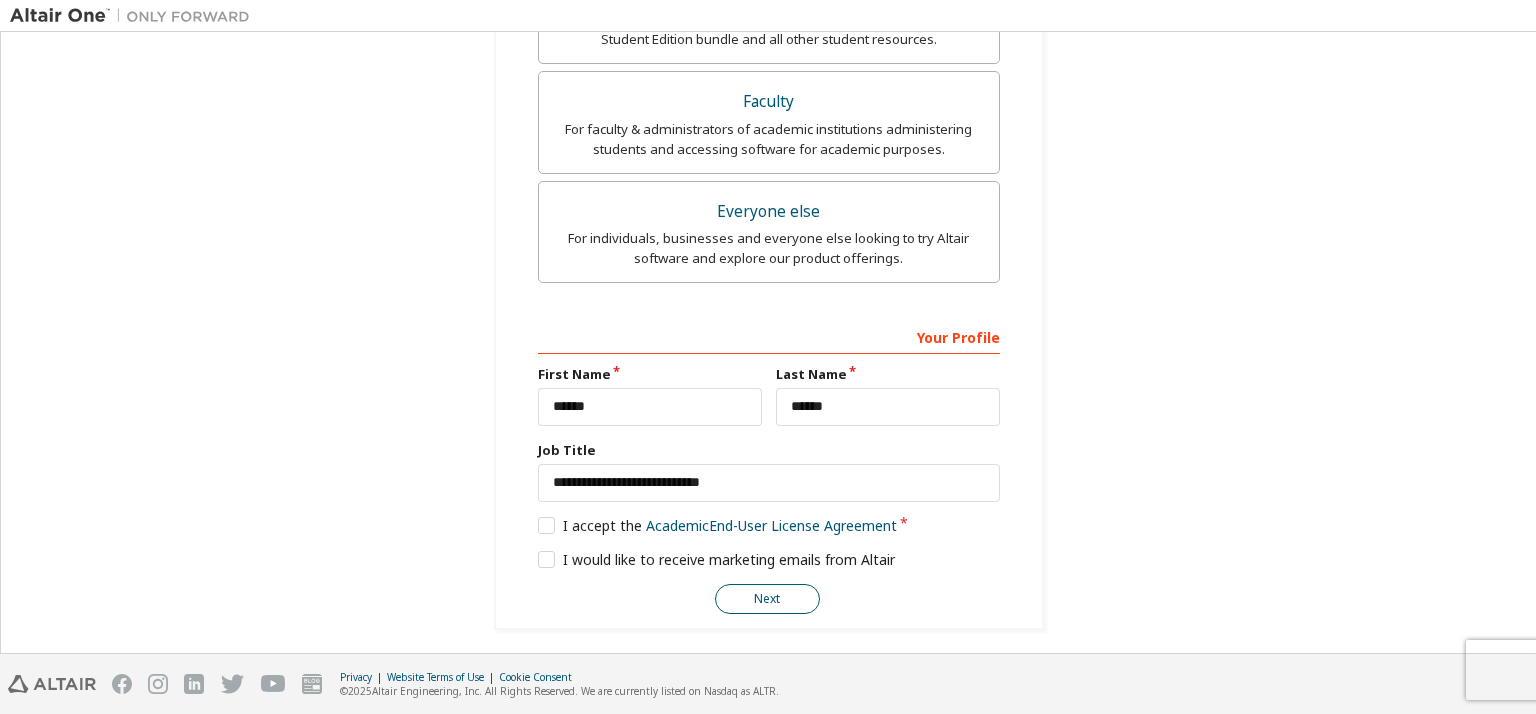 click on "Next" at bounding box center (767, 599) 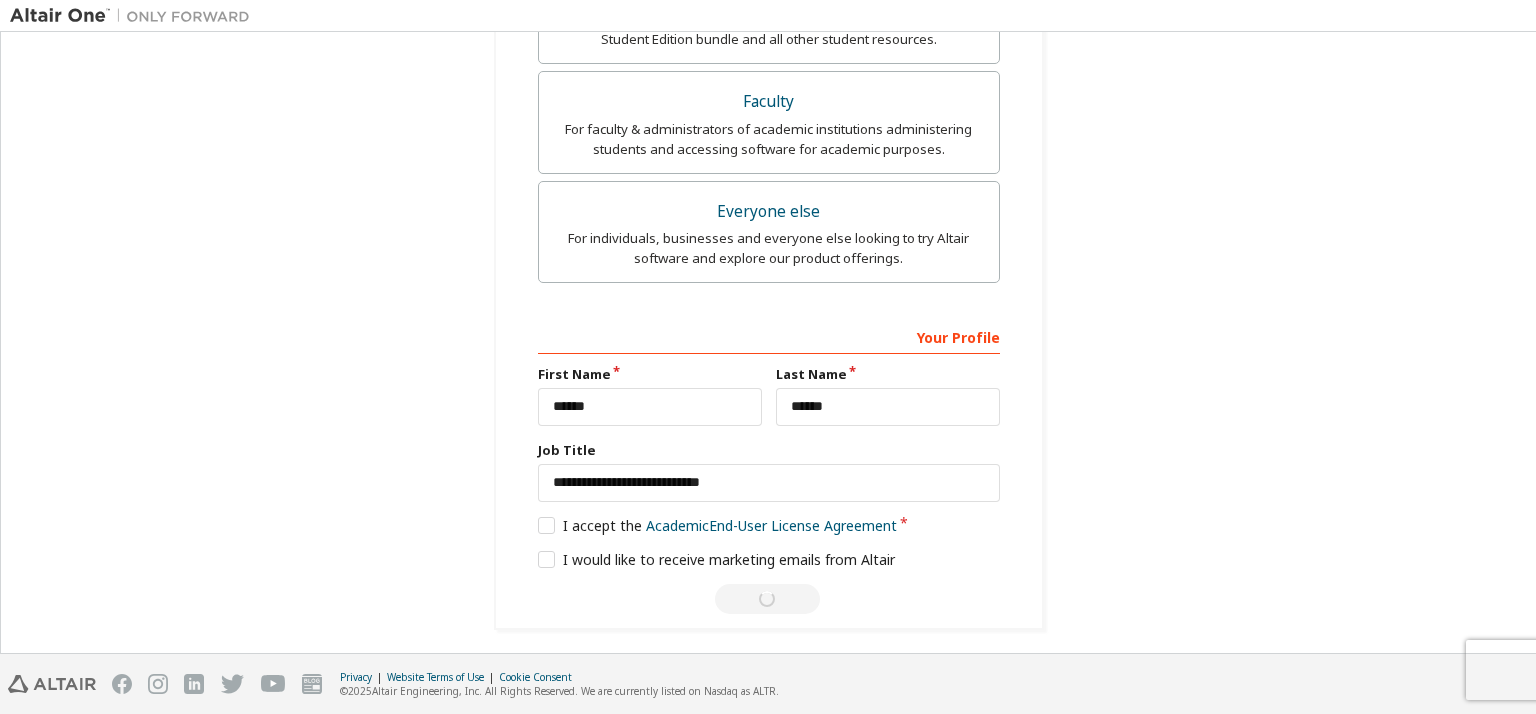 scroll, scrollTop: 0, scrollLeft: 0, axis: both 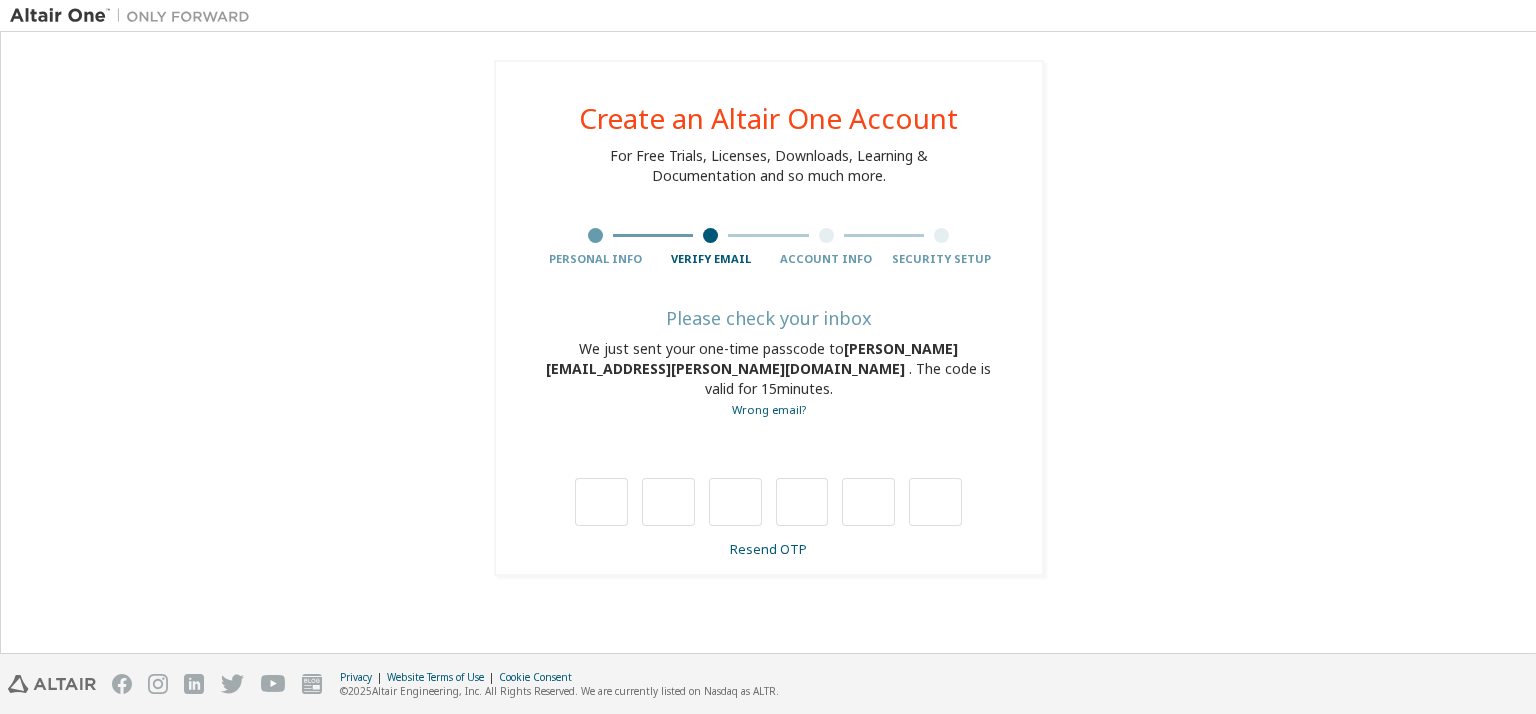 type on "*" 